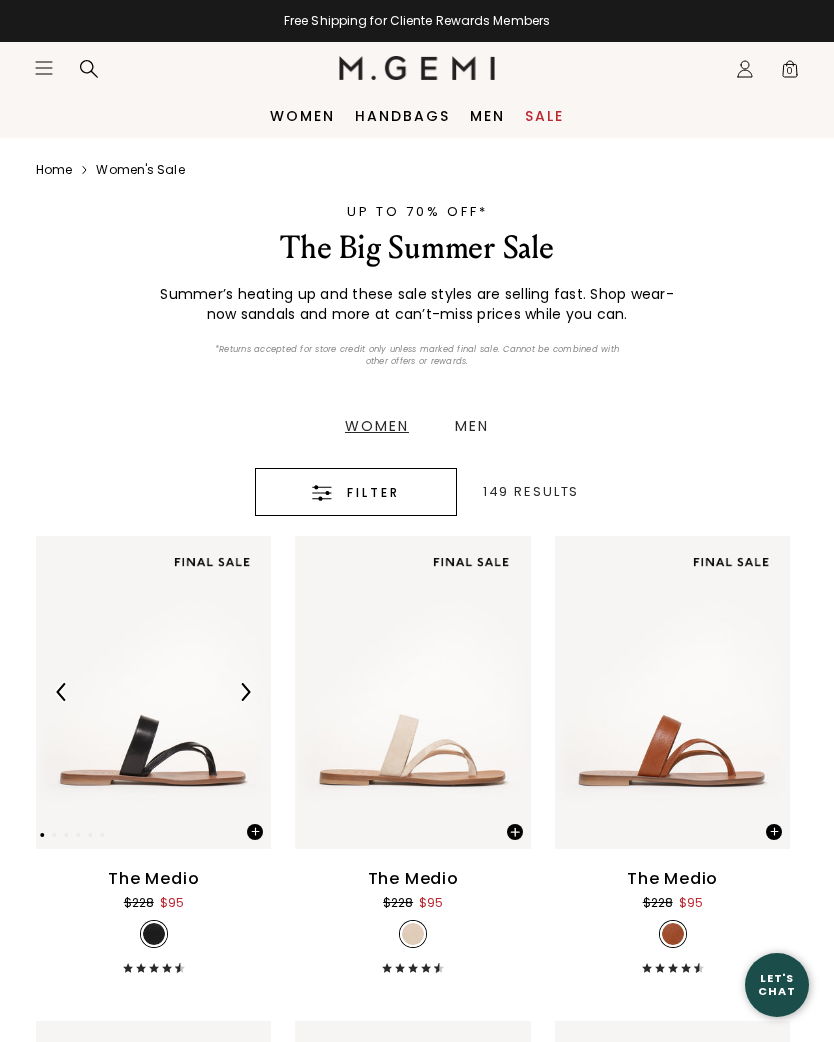 scroll, scrollTop: 0, scrollLeft: 0, axis: both 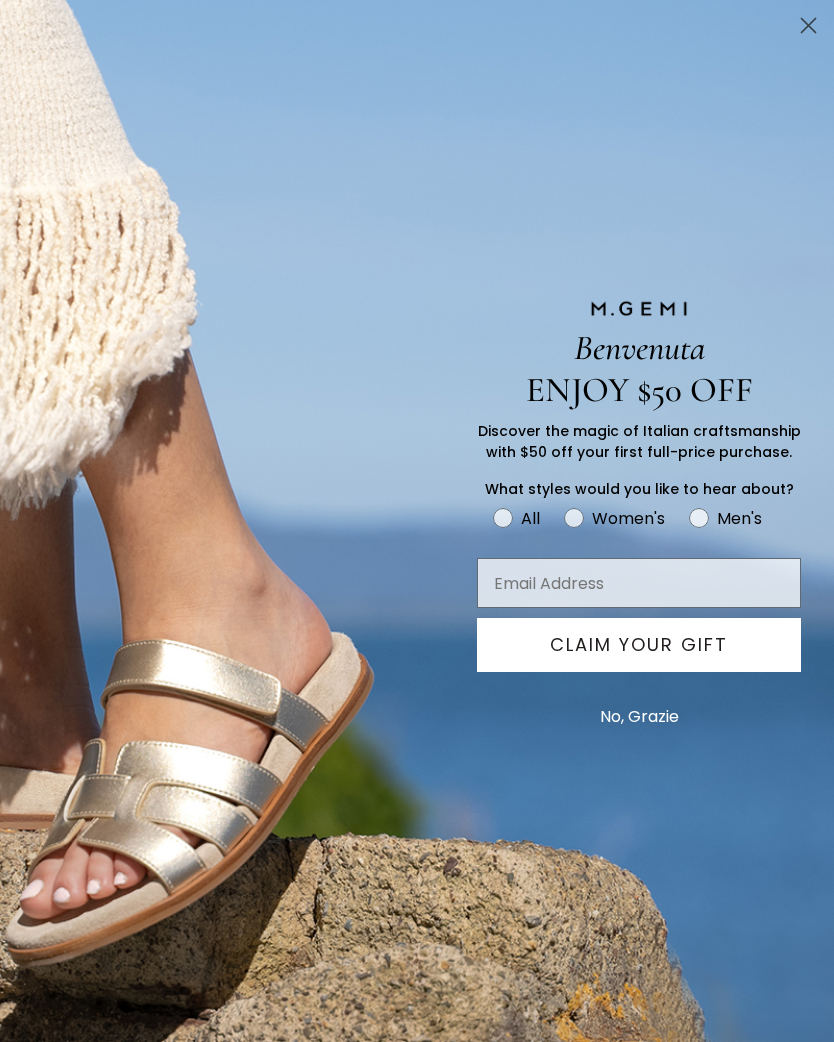 click 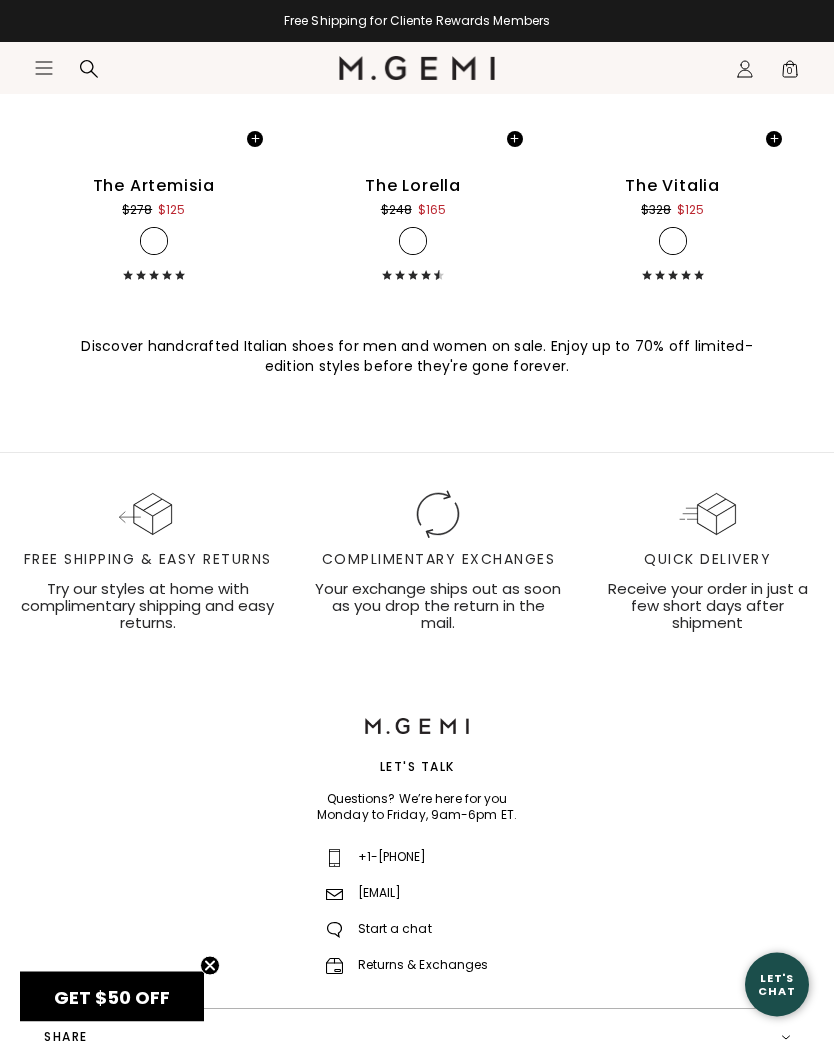 scroll, scrollTop: 23301, scrollLeft: 0, axis: vertical 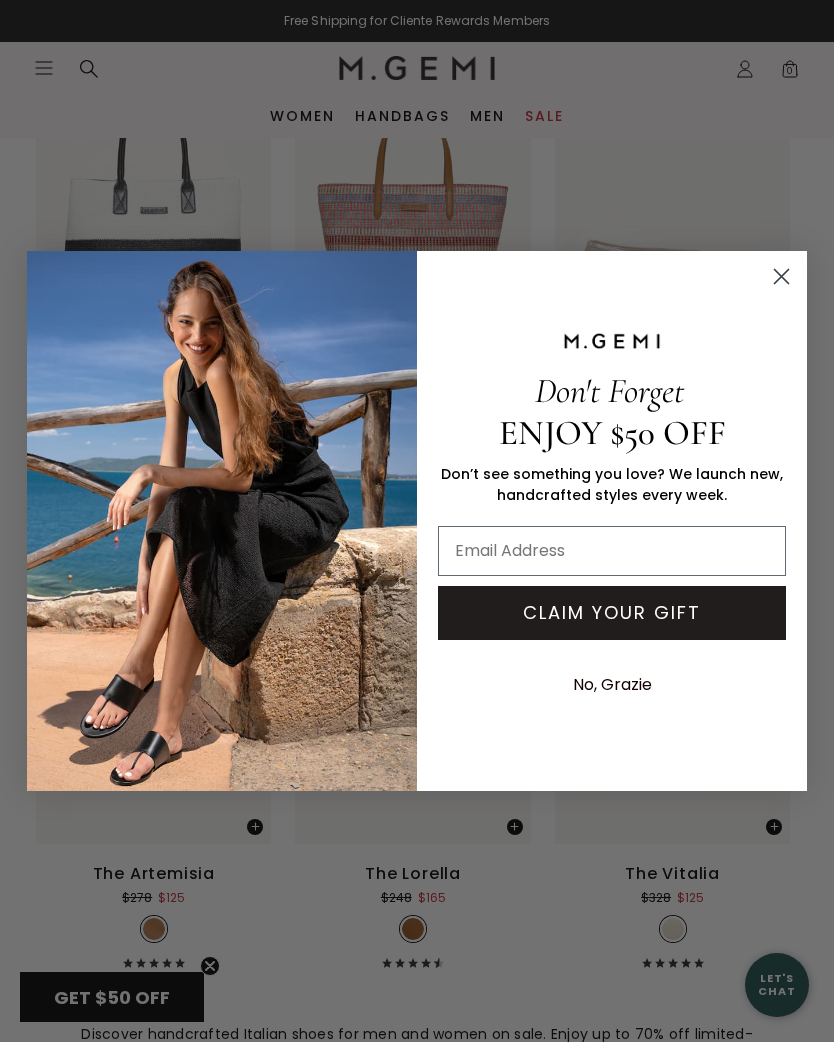 click 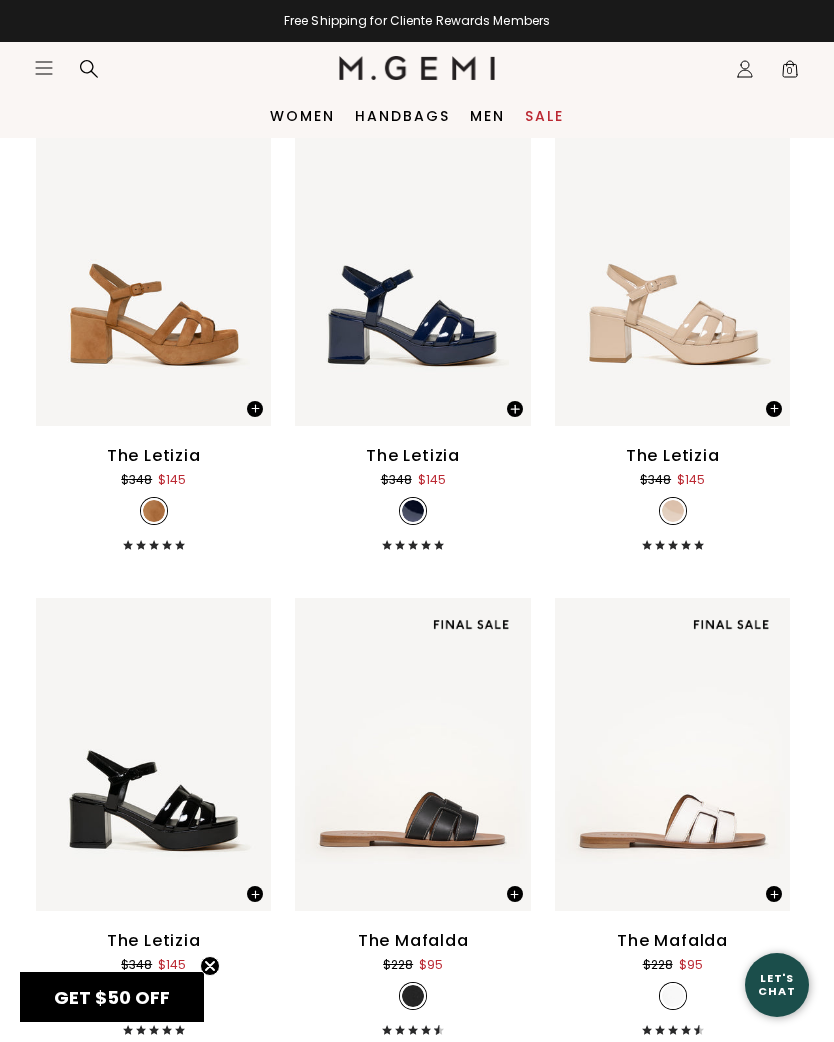 scroll, scrollTop: 9638, scrollLeft: 0, axis: vertical 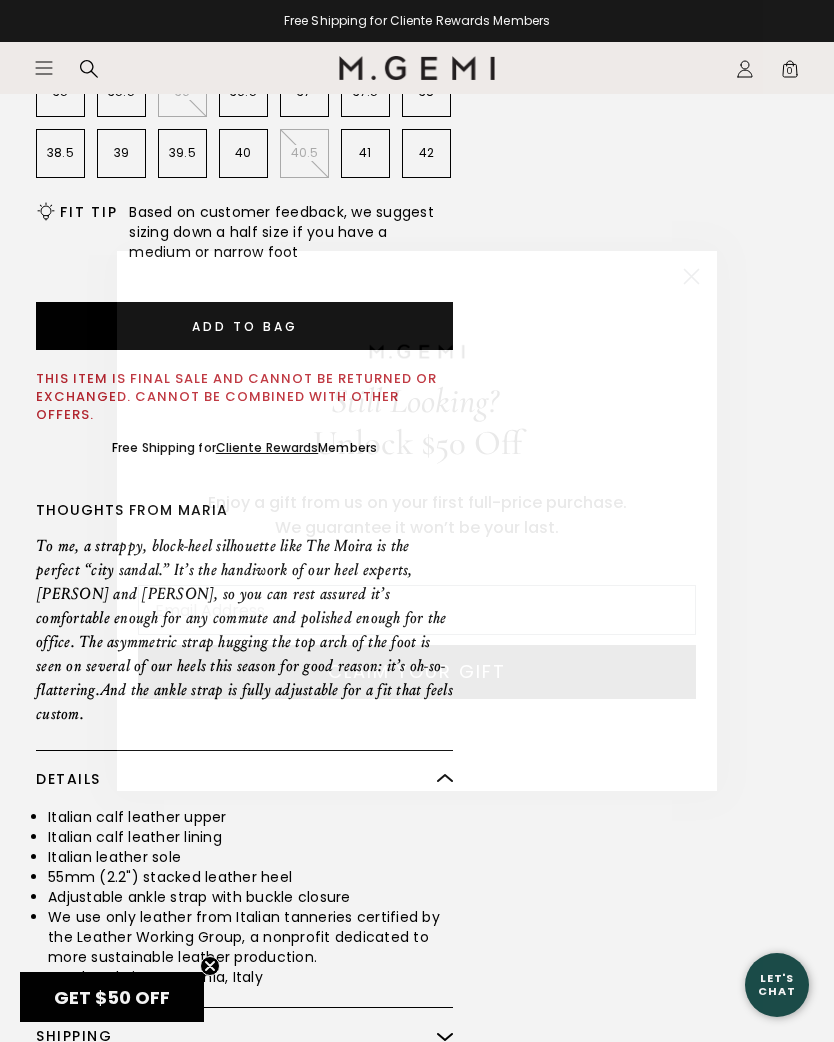 click on "Close dialog" 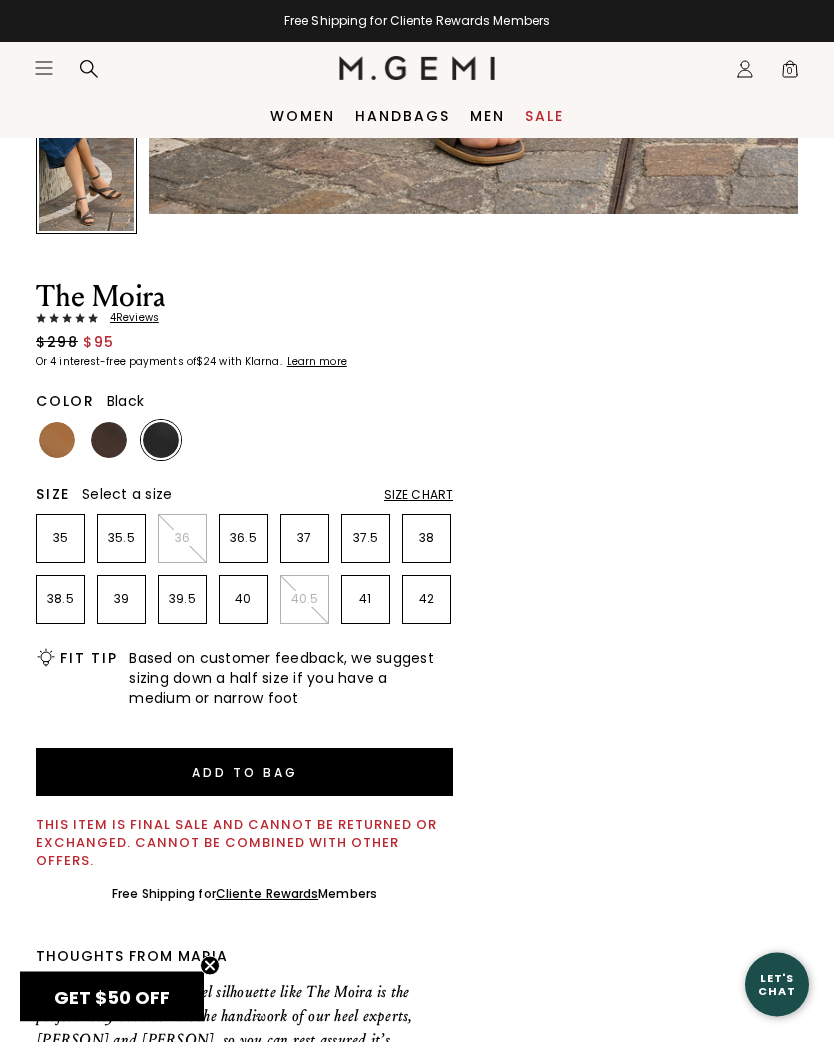 scroll, scrollTop: 625, scrollLeft: 0, axis: vertical 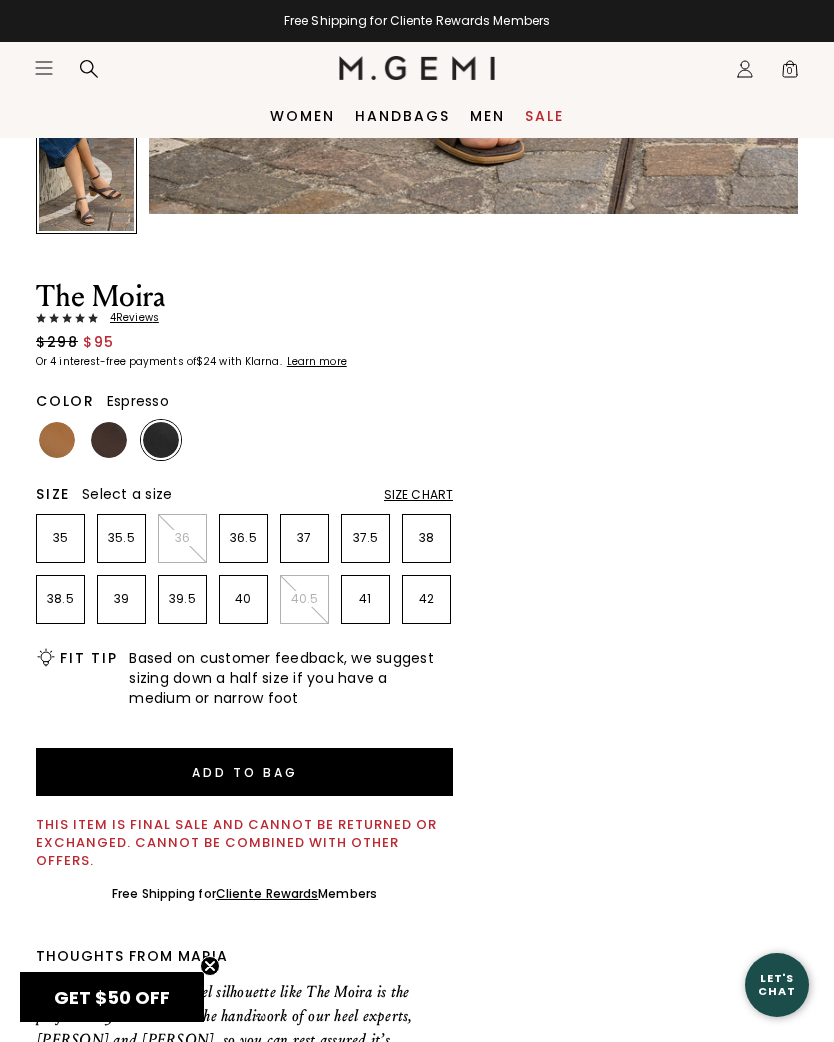click at bounding box center [109, 440] 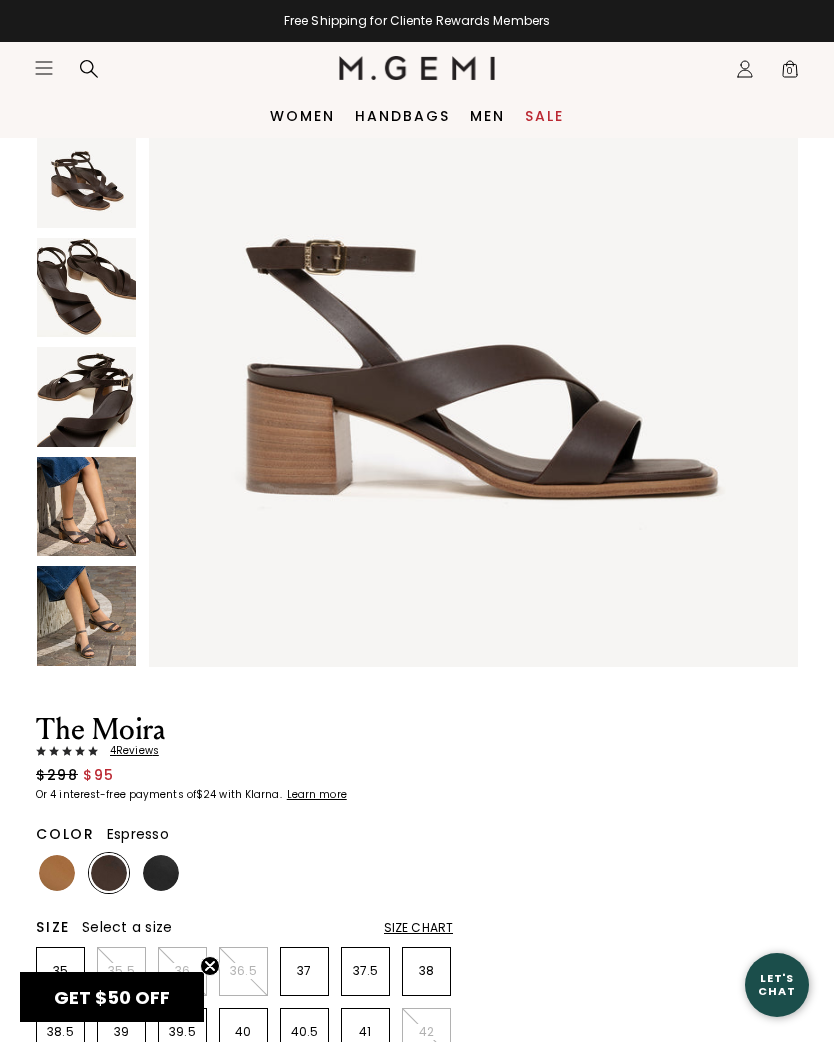 scroll, scrollTop: 190, scrollLeft: 0, axis: vertical 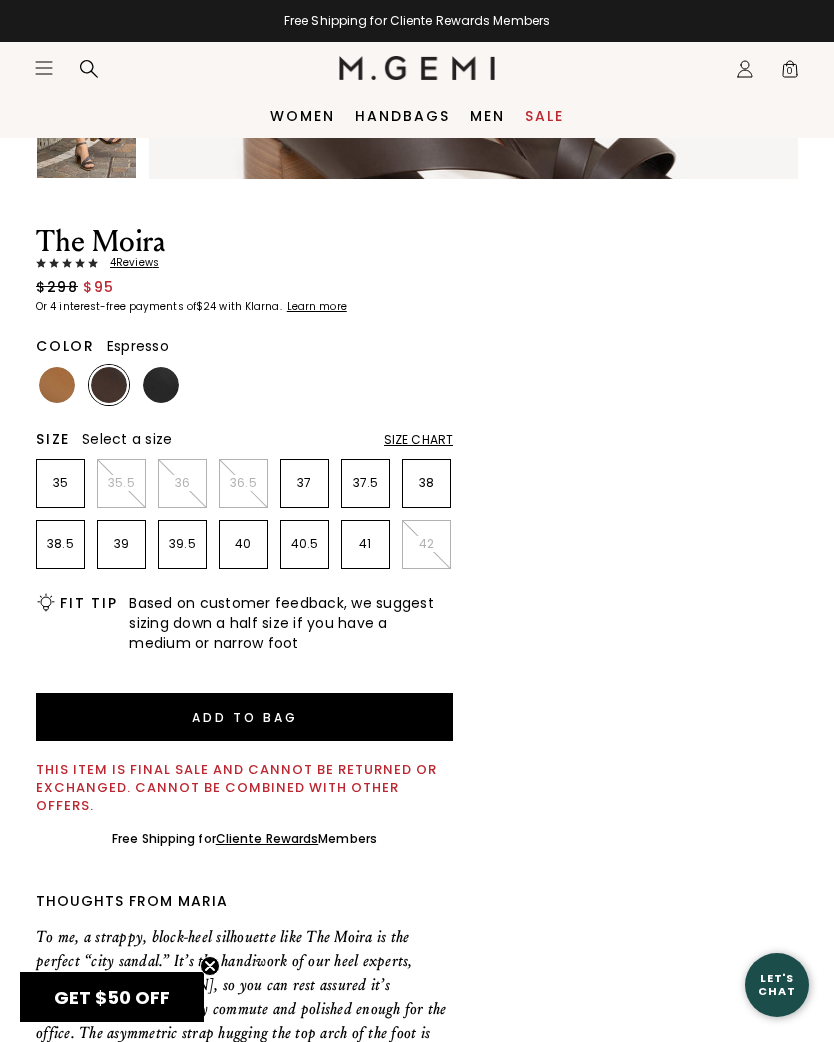click at bounding box center [57, 385] 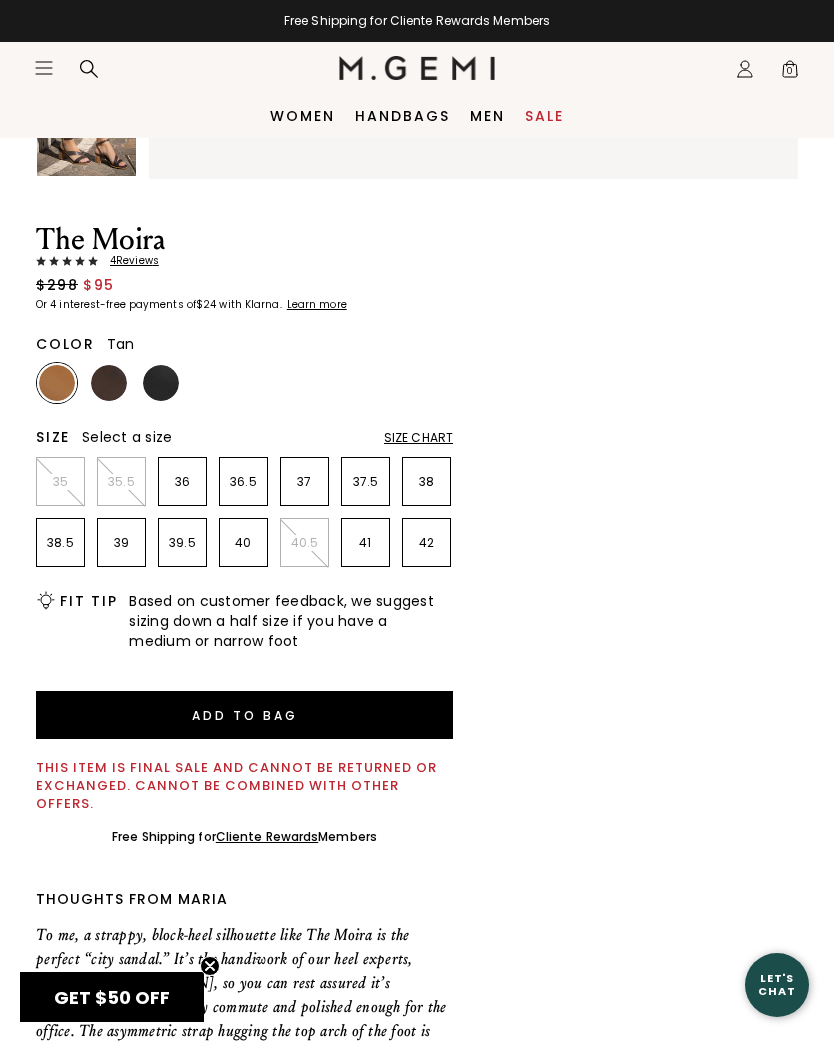 scroll 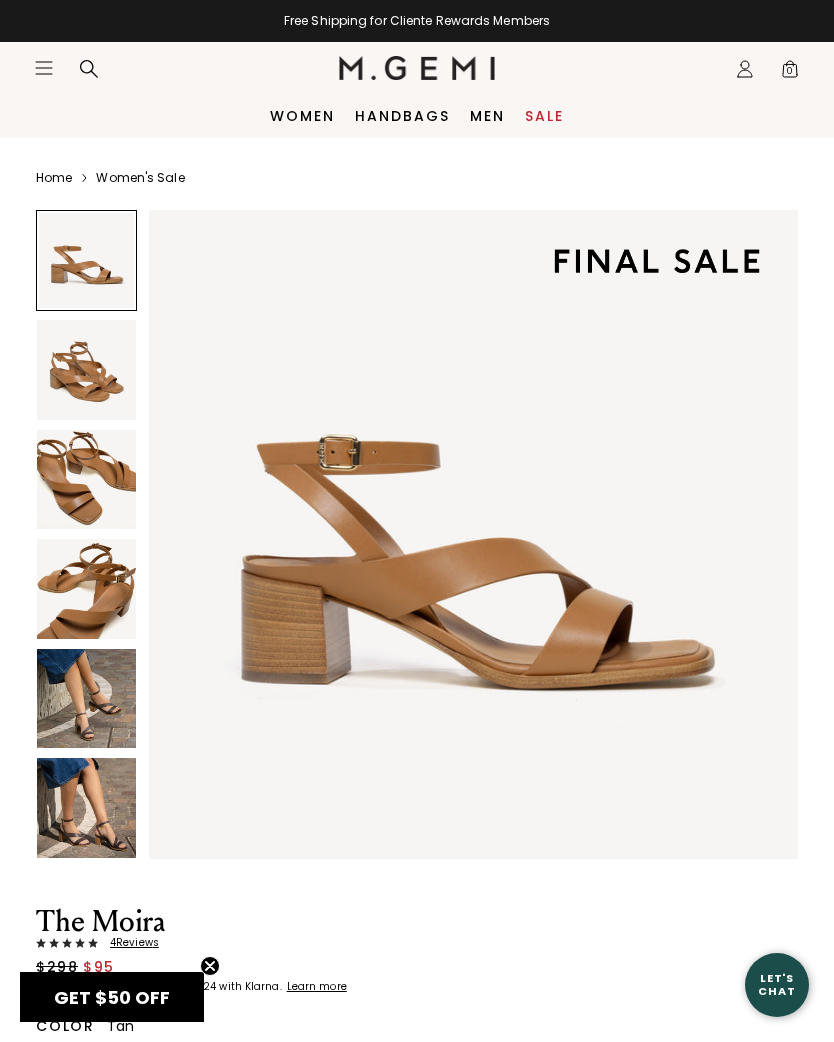 click at bounding box center [86, 479] 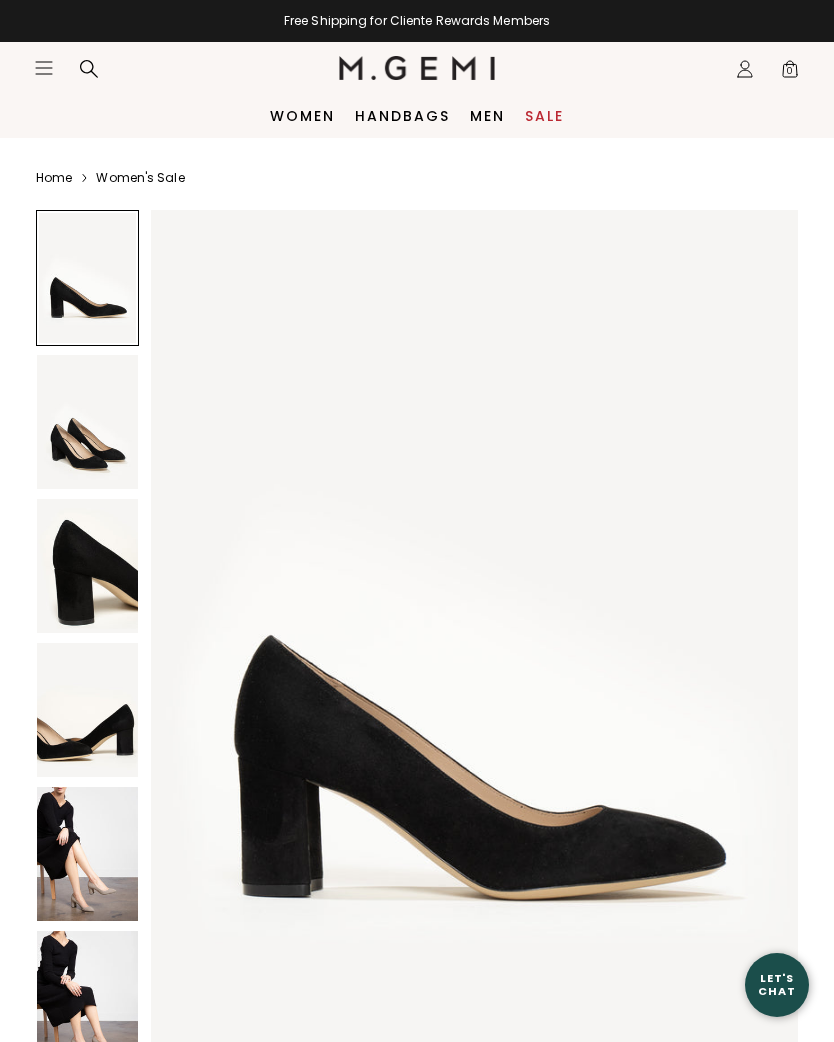 scroll, scrollTop: 0, scrollLeft: 0, axis: both 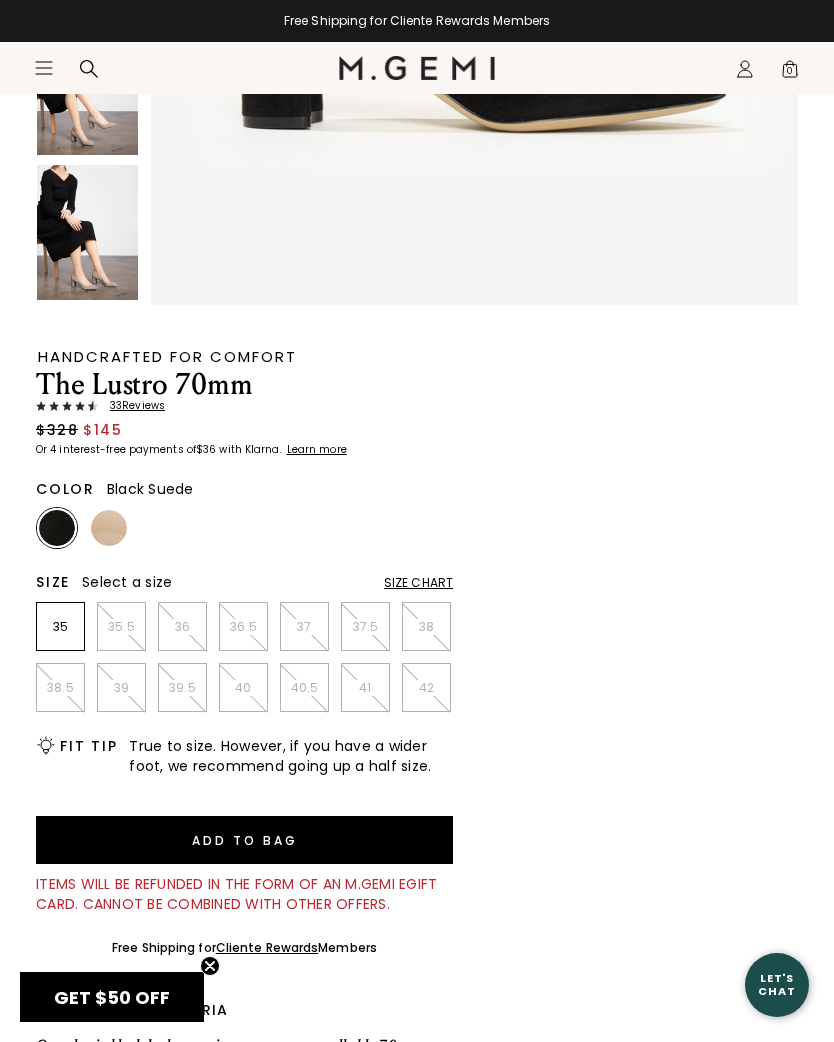 click at bounding box center (109, 528) 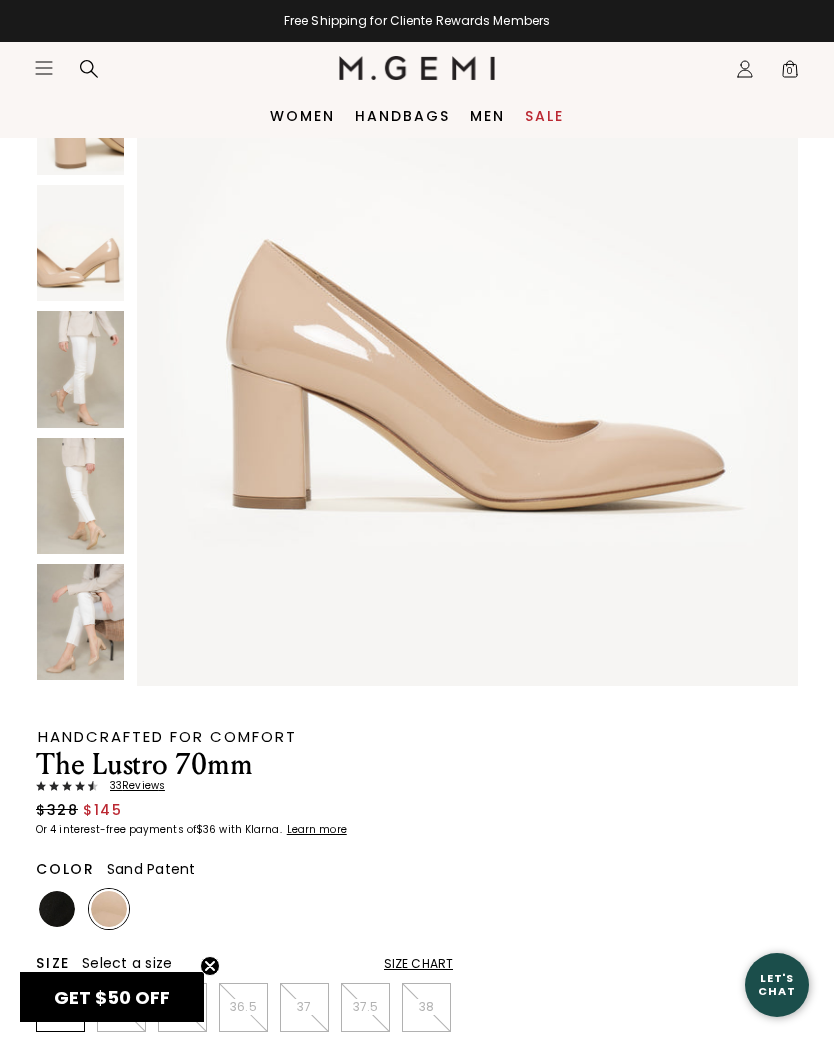 scroll, scrollTop: 395, scrollLeft: 0, axis: vertical 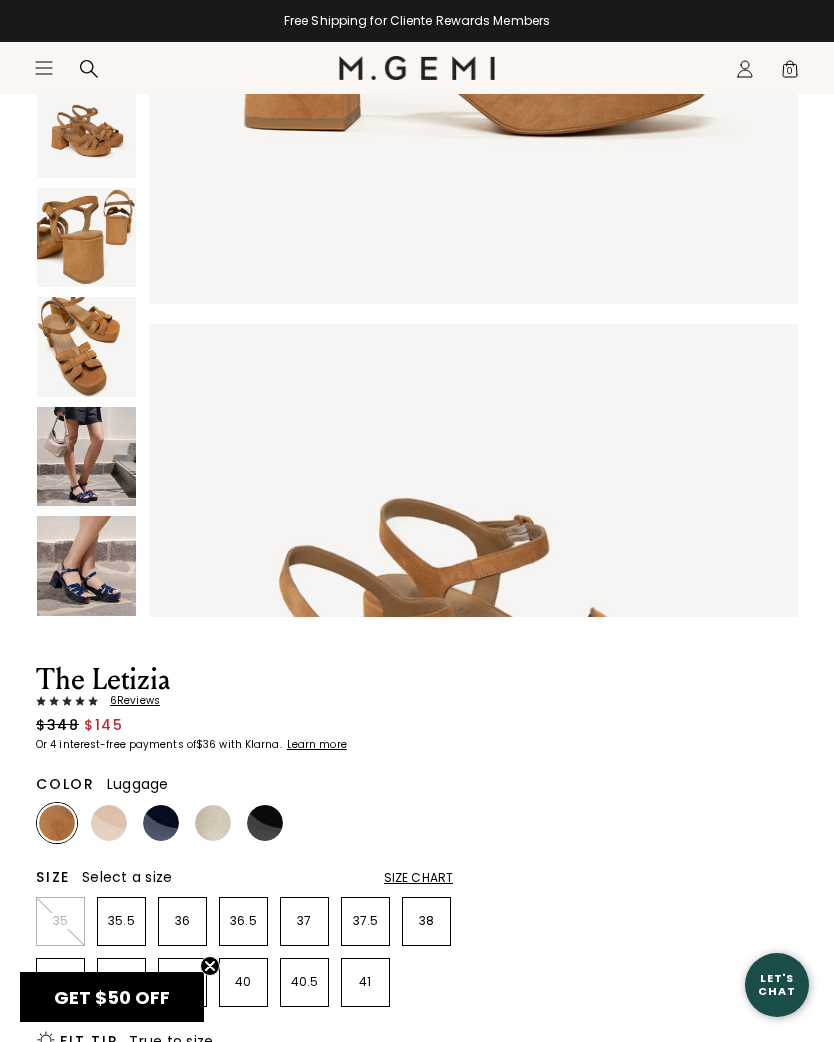 click at bounding box center (86, 456) 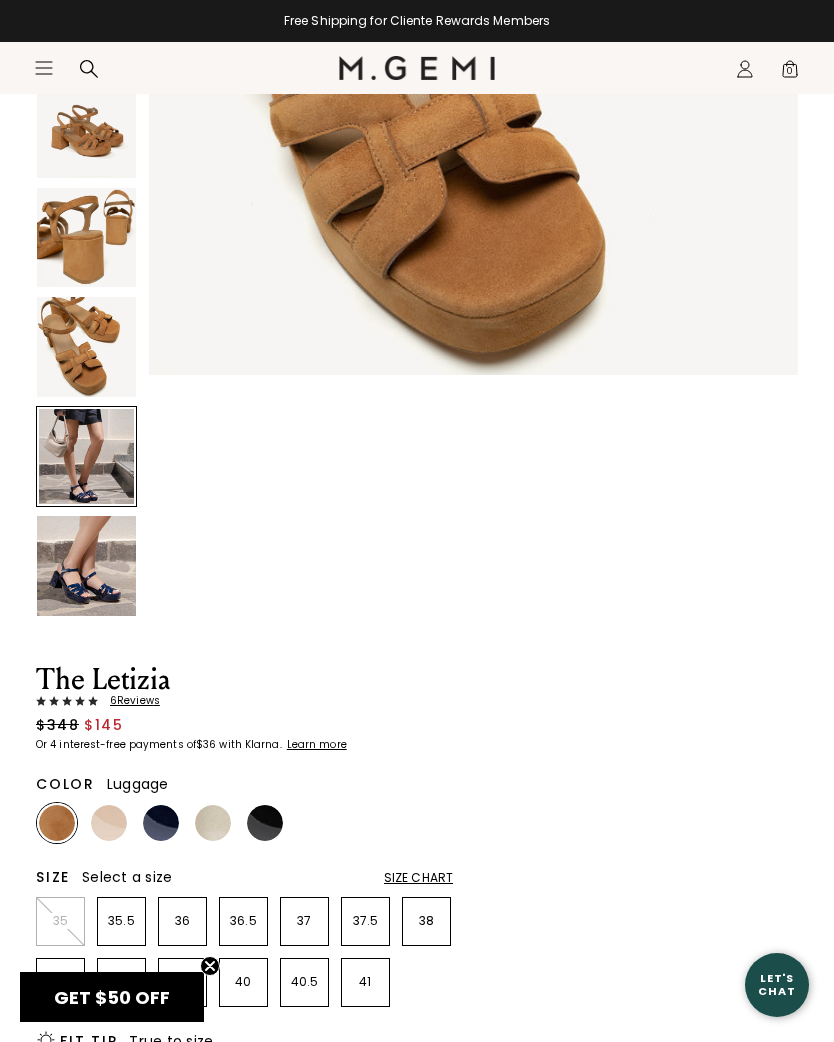 scroll, scrollTop: 2674, scrollLeft: 0, axis: vertical 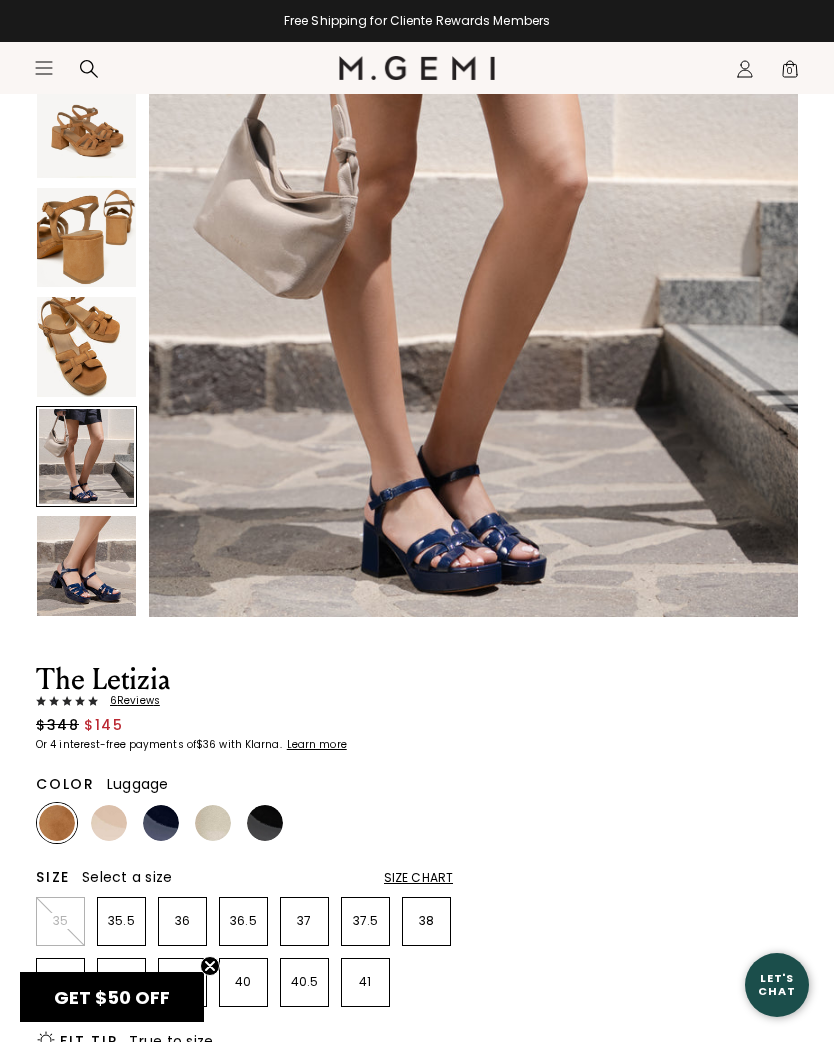 click on "The Letizia 6  Review s $348 $145
Or 4 interest-free payments of  $36   with Klarna Learn more
Color  Luggage Size Select a size Size Chart 35 35.5 36 36.5 37 37.5 38 38.5 39 39.5 40 40.5 41 Icons/20x20/bulb@2x Fit Tip True to size Add to Bag Items will be refunded in the form of an M.Gemi eGift Card. Cannot be combined with other offers. Free Shipping for  Cliente Rewards  Members Thoughts from Maria With its flared block heel and platform, The Letizia can handle cobblestones, subway grates, dance floors—you name it. It’s crafted from soft Italian suede and features our signature interlock straps, an intricate design that’s a testament to artisan craftsmanship. Chic, comfortable, and easy to dress up or down, it’s a must-have for party season. PS if you loved The Lizza, this one’s for you. Details Italian suede upper
IItalian leather lining and footbed
Italian sueded leather sole
65mm (2.2”) heel with 25mm (1”) platform
Shipping" at bounding box center [417, 892] 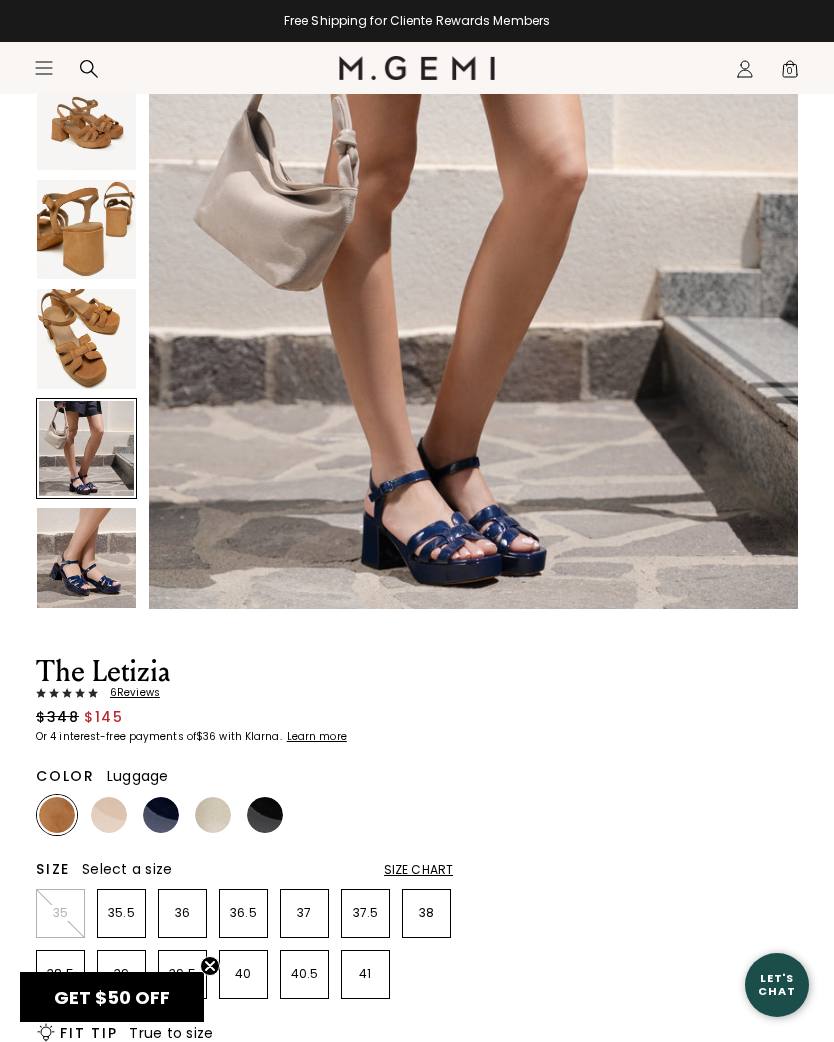 scroll, scrollTop: 269, scrollLeft: 0, axis: vertical 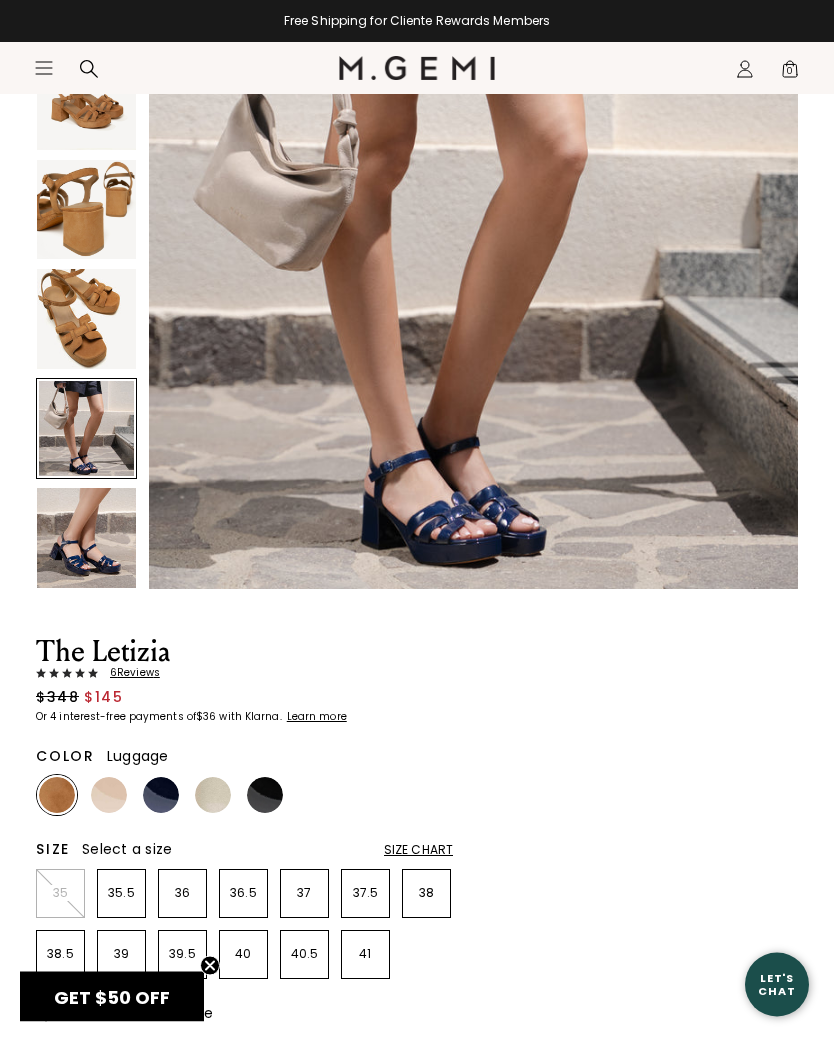 click at bounding box center [86, 319] 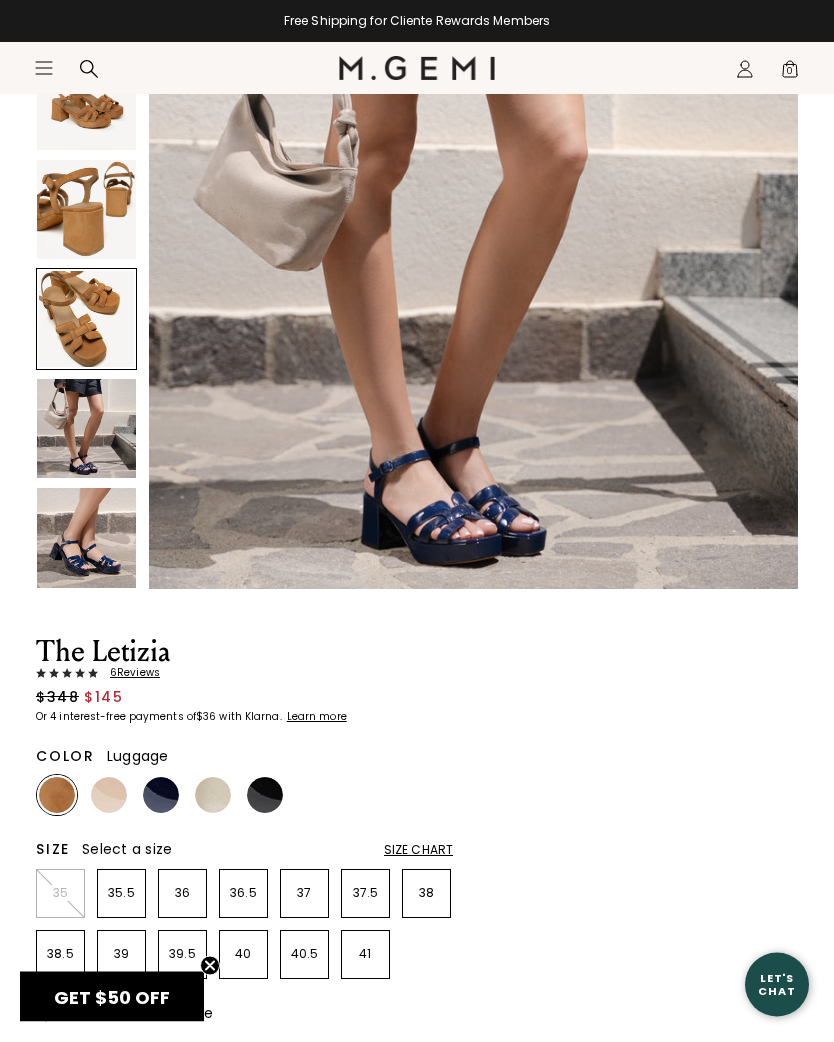 scroll, scrollTop: 270, scrollLeft: 0, axis: vertical 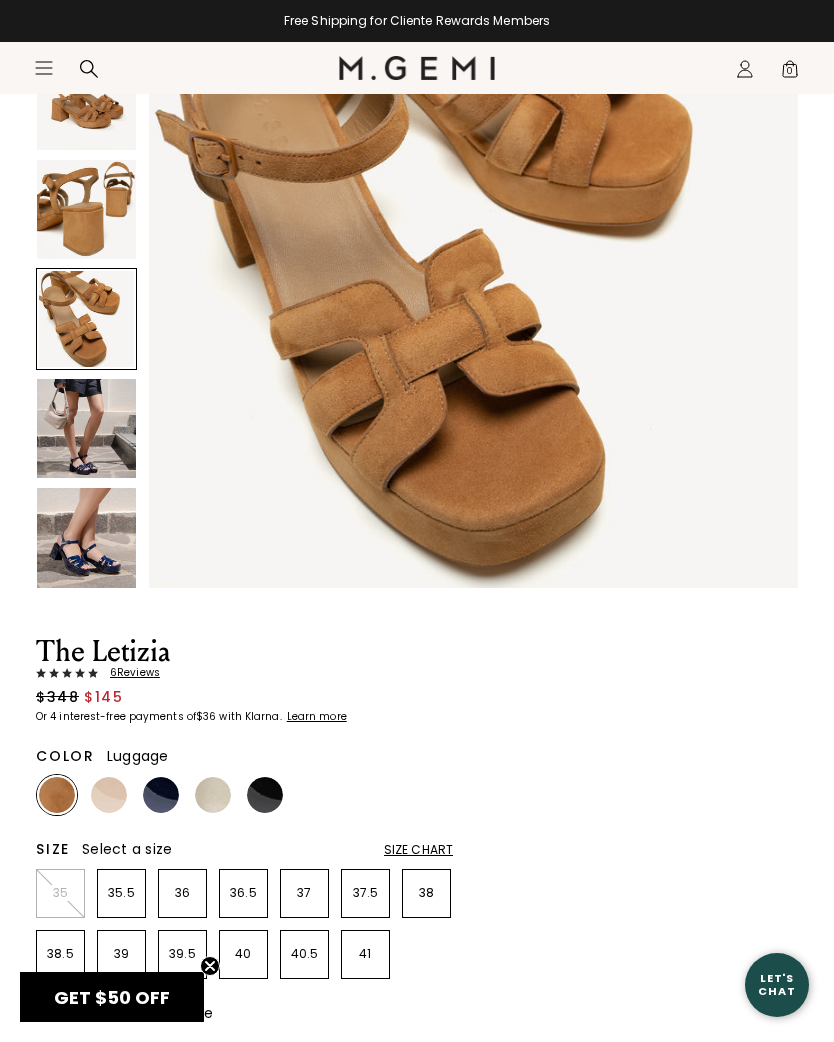 click at bounding box center [86, 318] 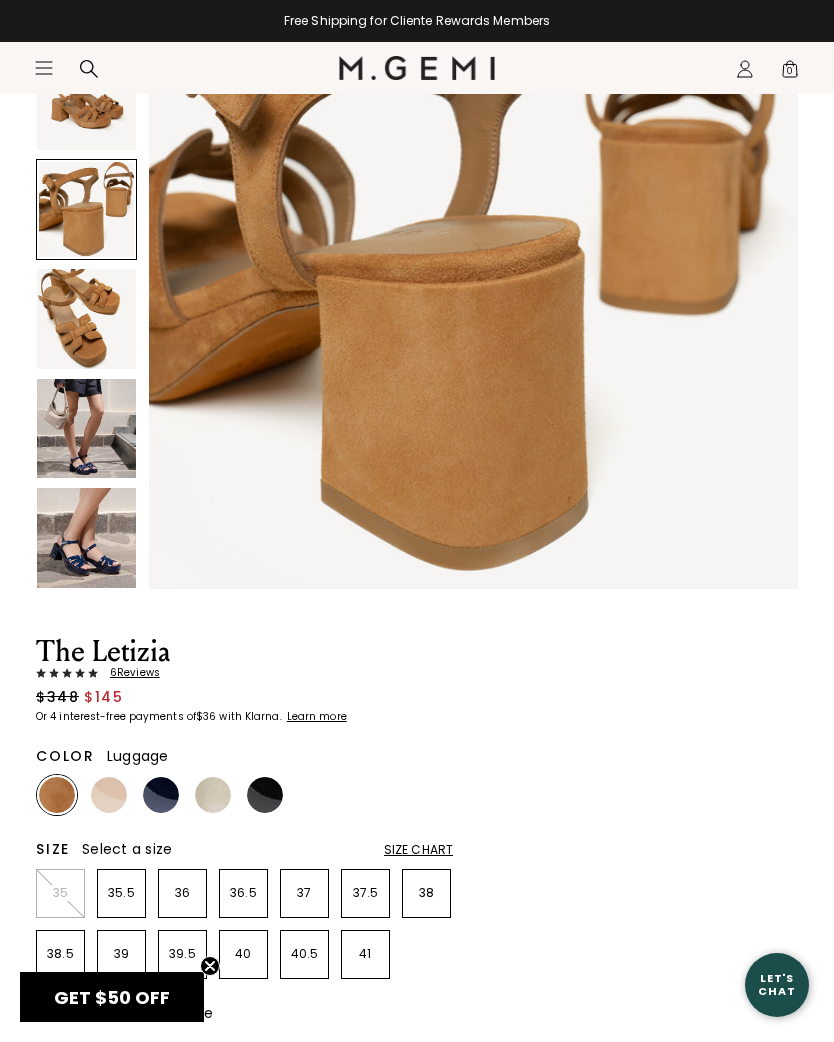 click at bounding box center [86, 99] 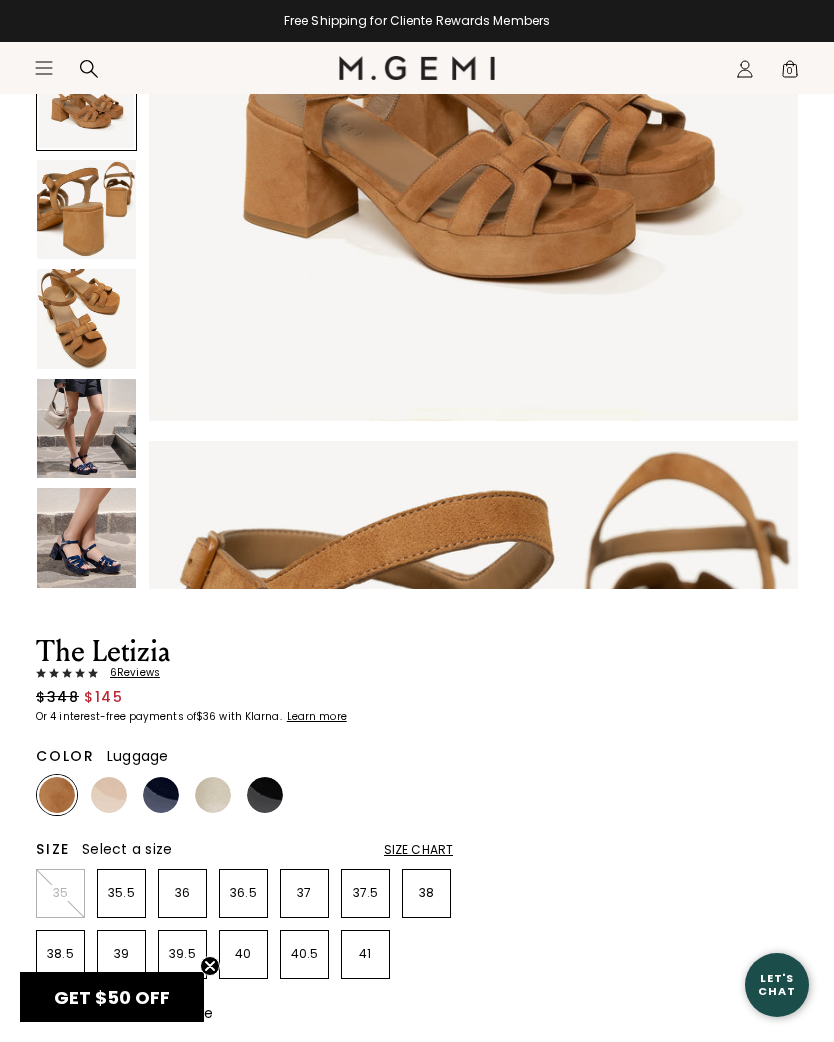 scroll, scrollTop: 669, scrollLeft: 0, axis: vertical 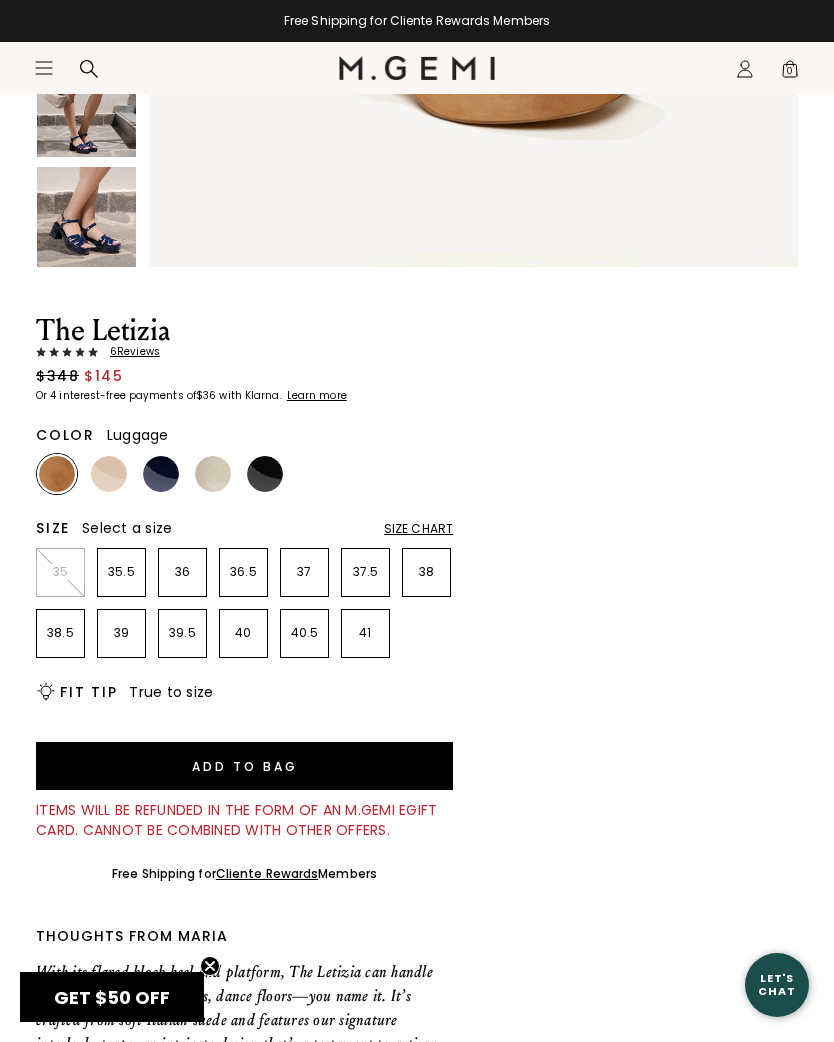 click at bounding box center [109, 474] 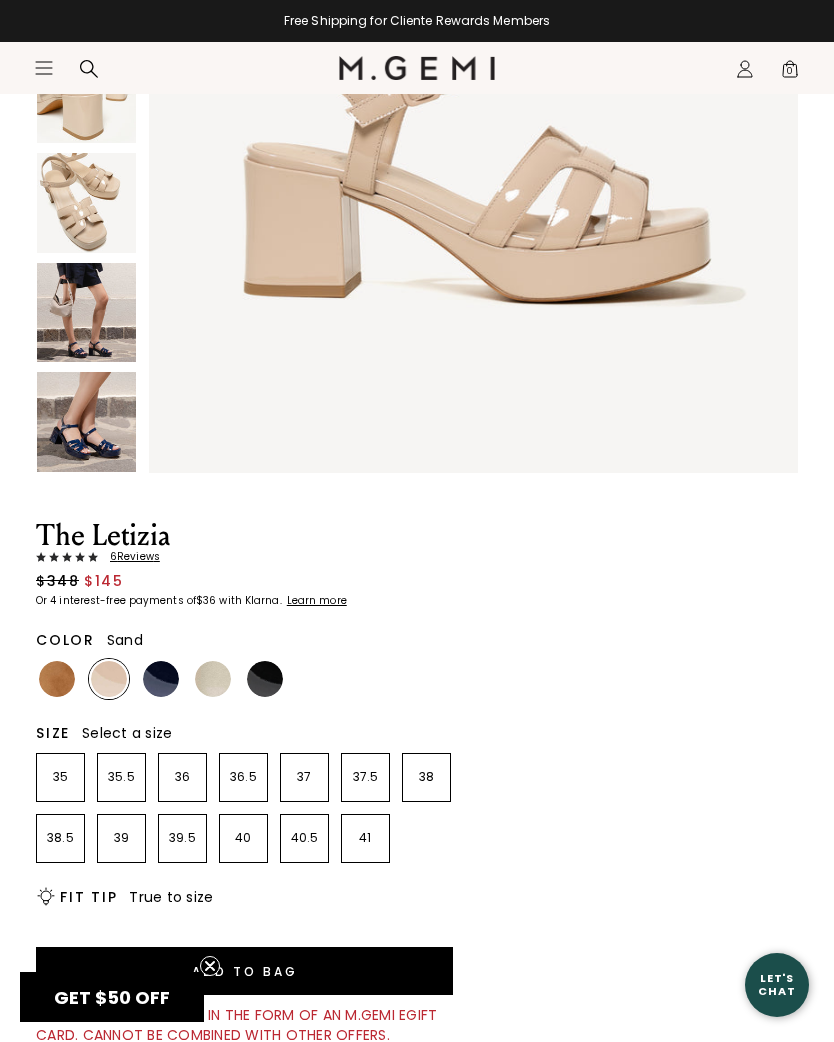scroll, scrollTop: 387, scrollLeft: 0, axis: vertical 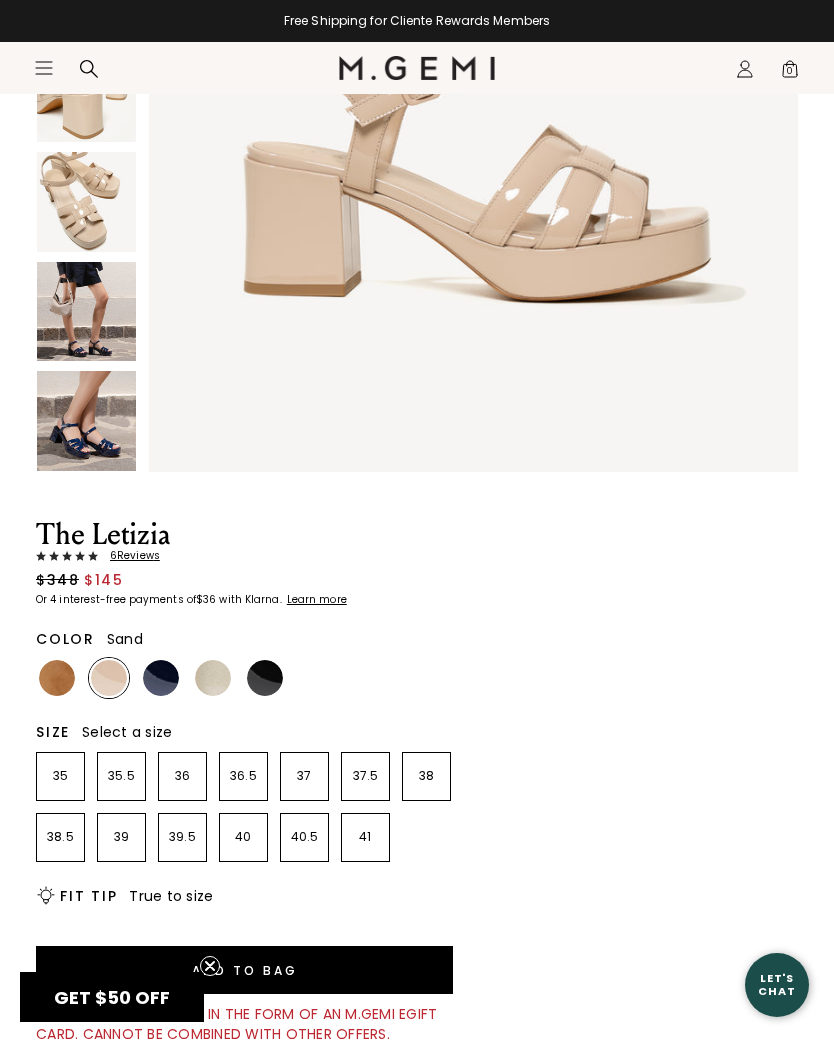 click at bounding box center (161, 678) 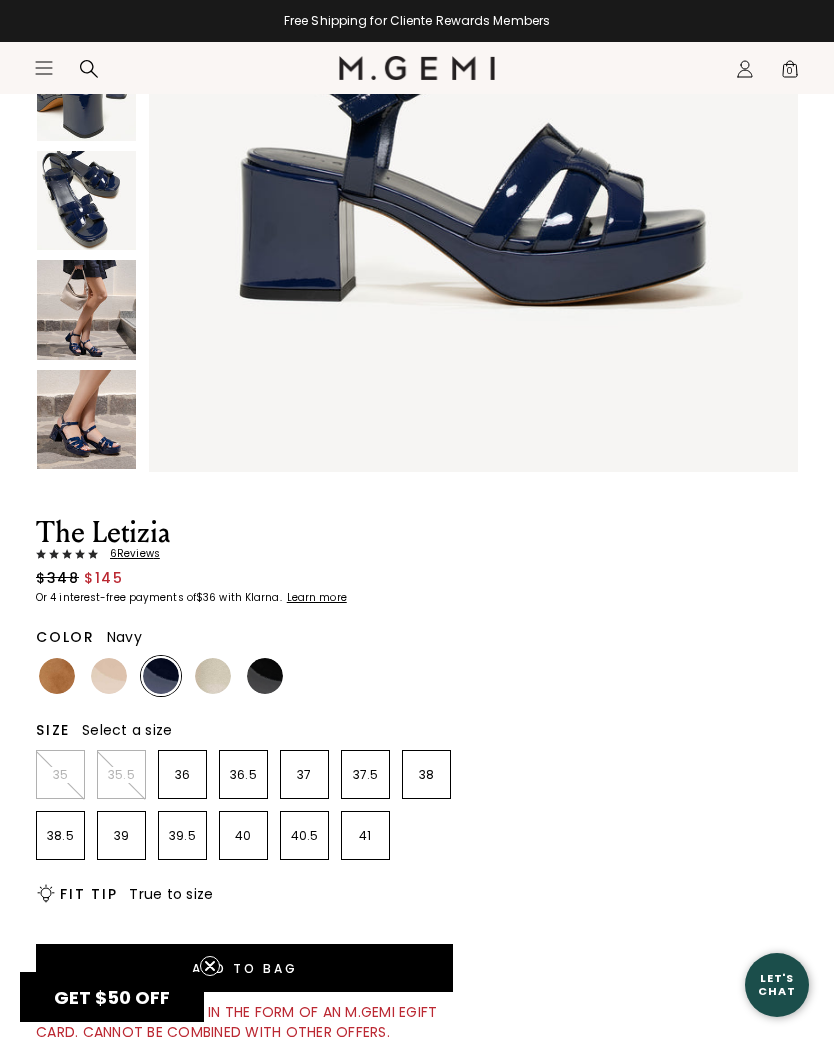 scroll, scrollTop: 0, scrollLeft: 0, axis: both 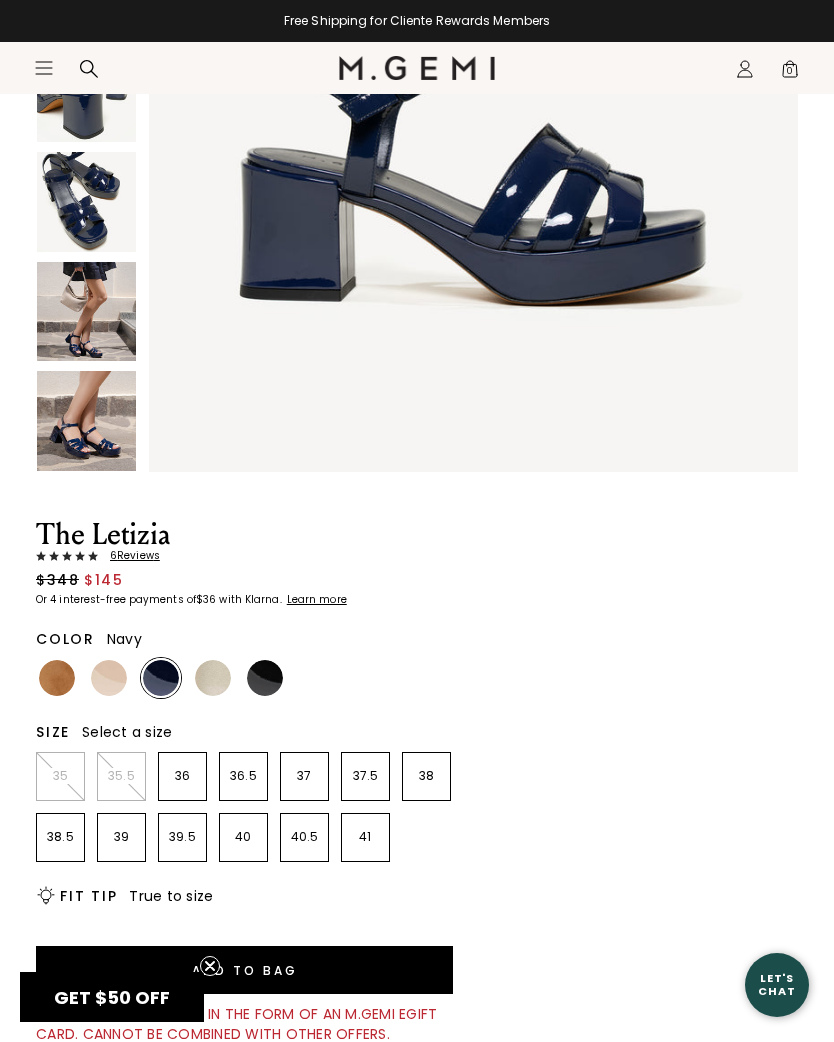 click at bounding box center [213, 678] 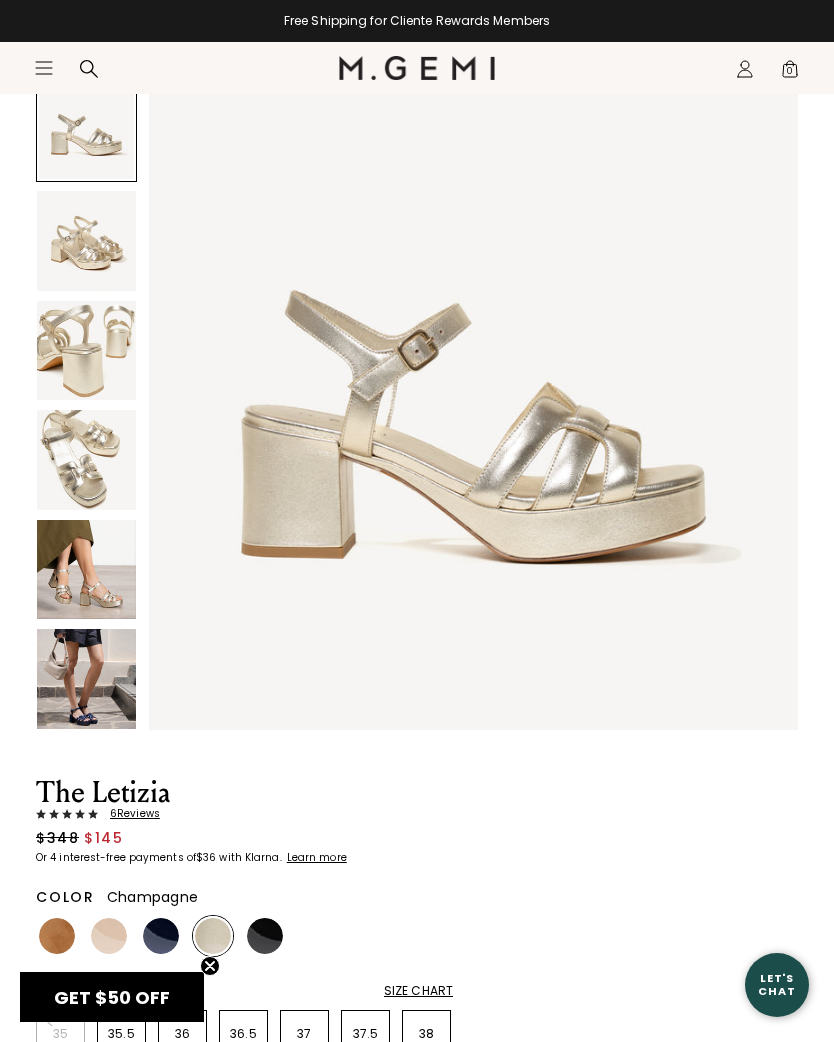 scroll, scrollTop: 129, scrollLeft: 0, axis: vertical 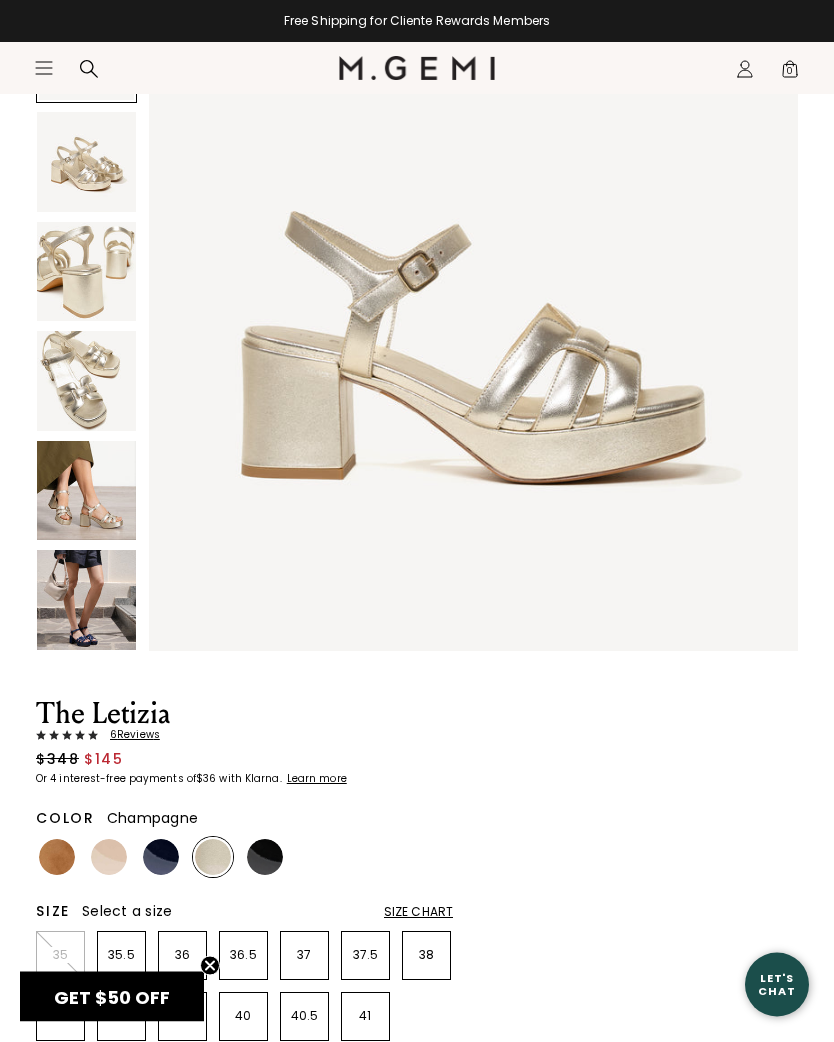 click at bounding box center (86, 600) 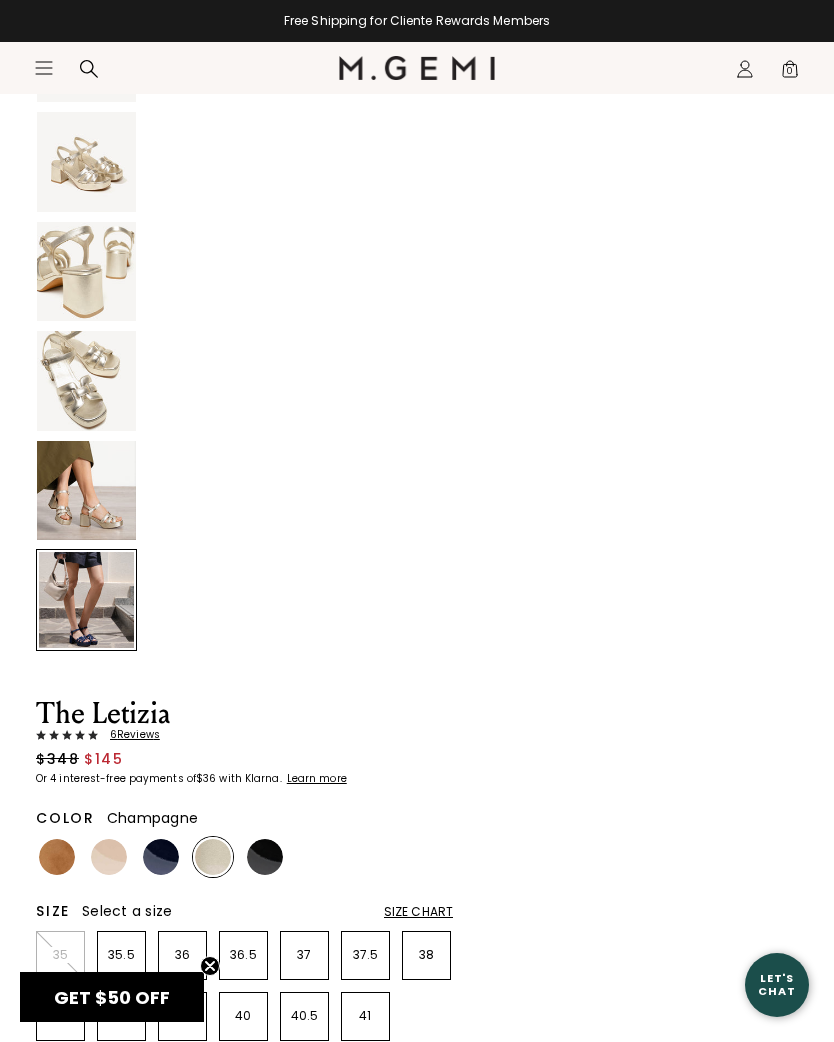 scroll, scrollTop: 3343, scrollLeft: 0, axis: vertical 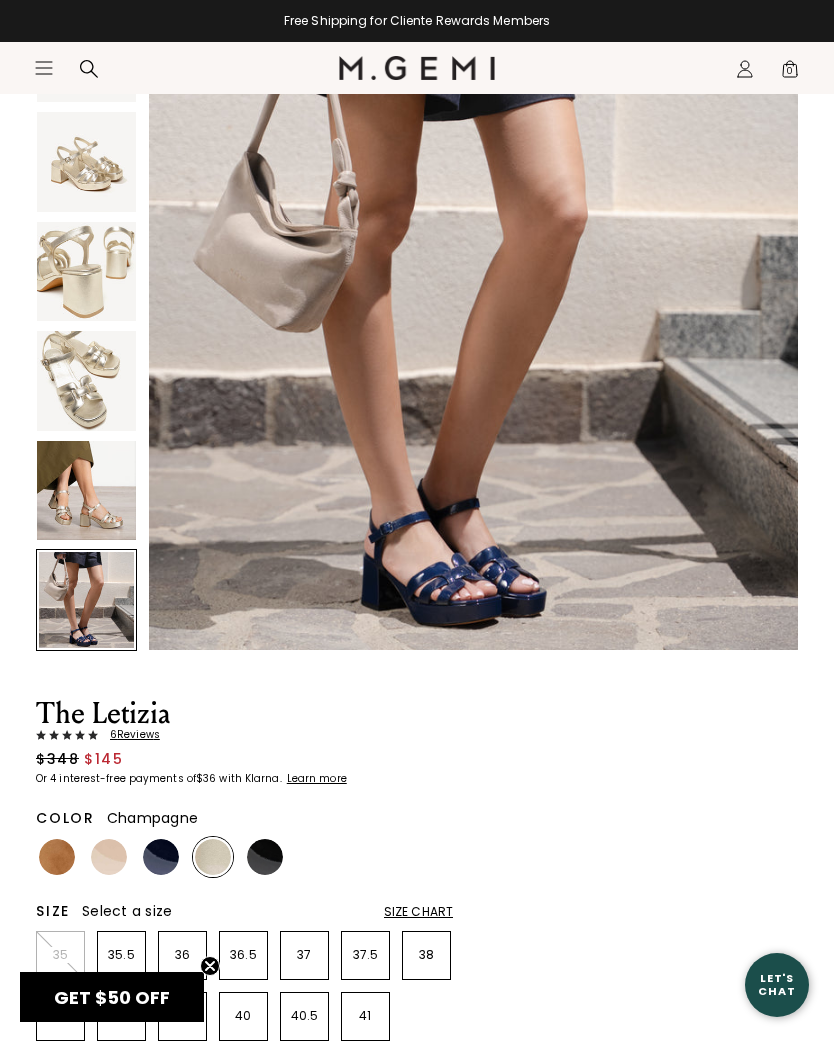 click at bounding box center [86, 490] 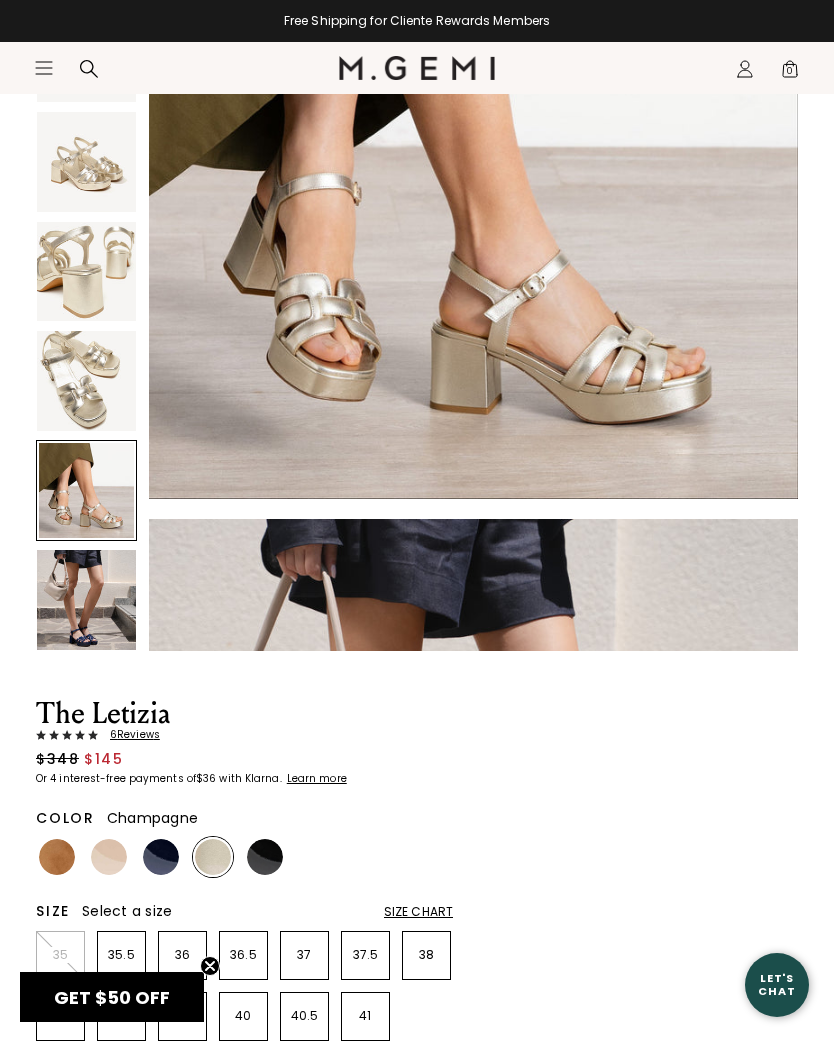 scroll, scrollTop: 2674, scrollLeft: 0, axis: vertical 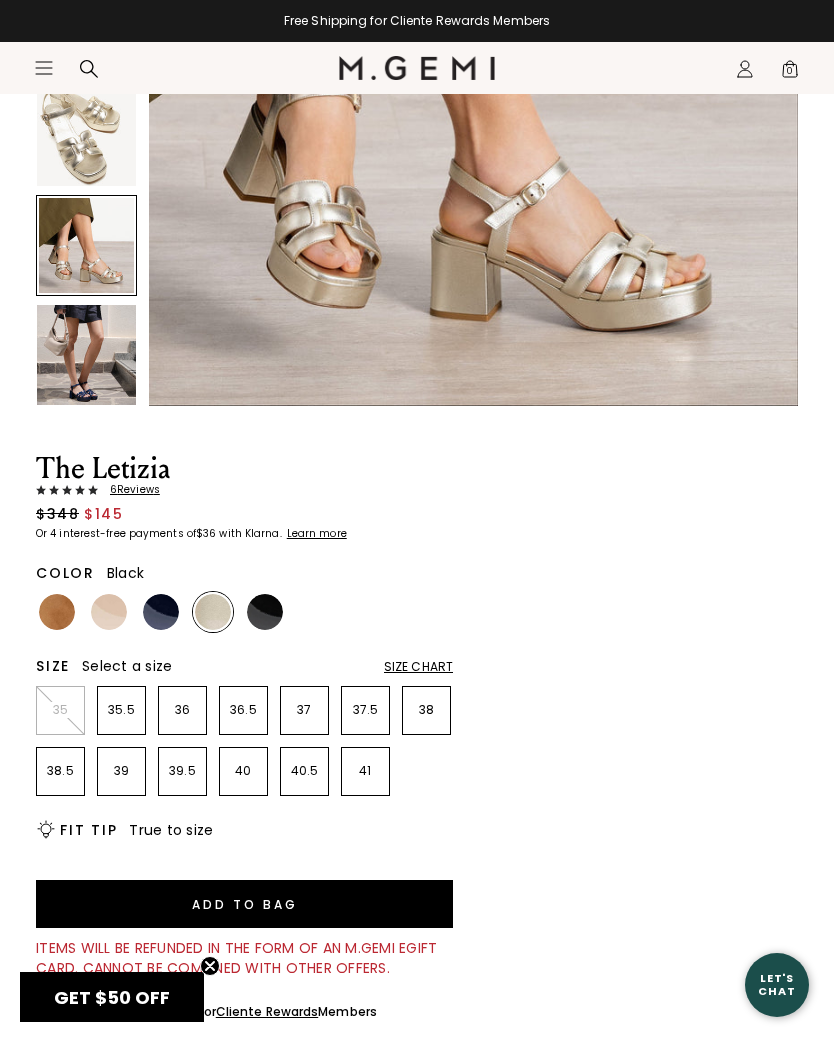 click at bounding box center (265, 612) 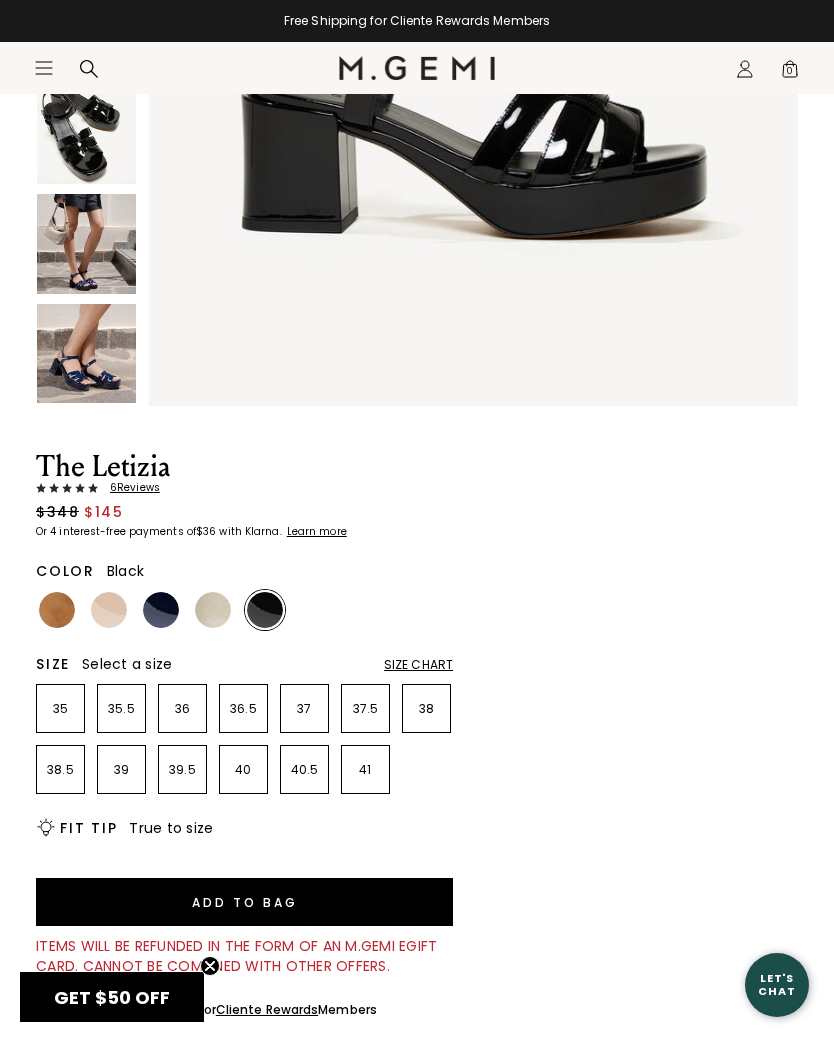 scroll, scrollTop: 0, scrollLeft: 0, axis: both 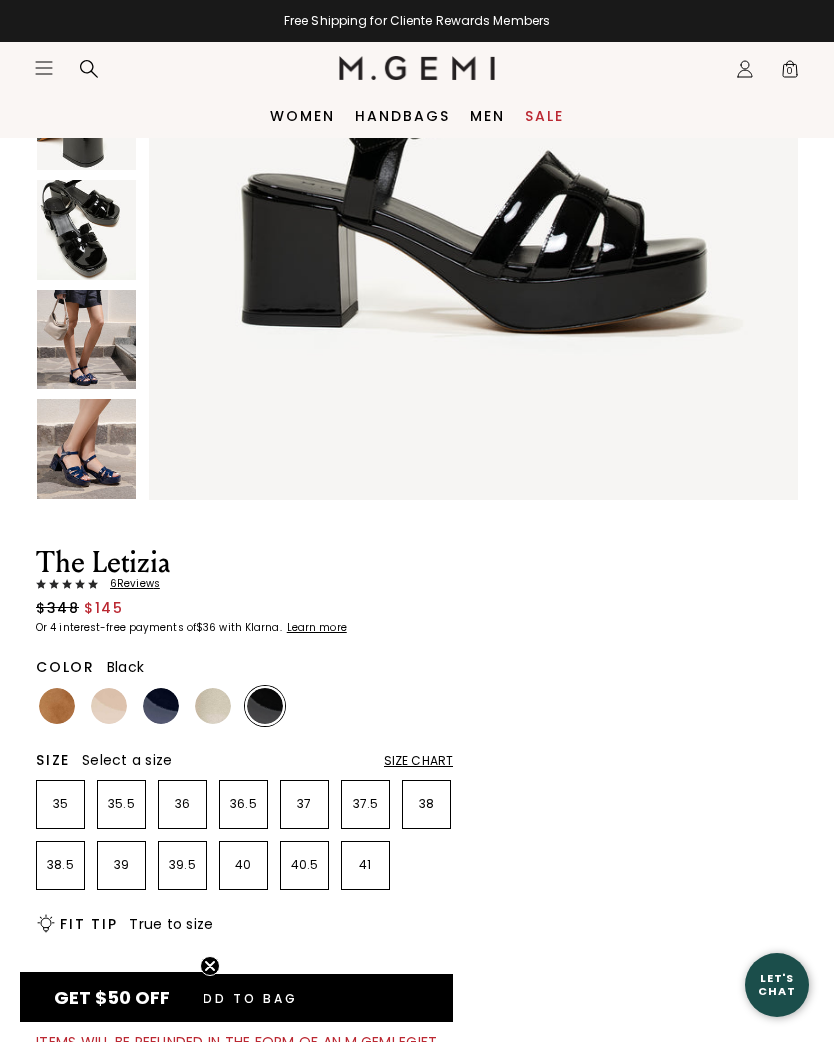 click on "Icons/20x20/hamburger@2x" 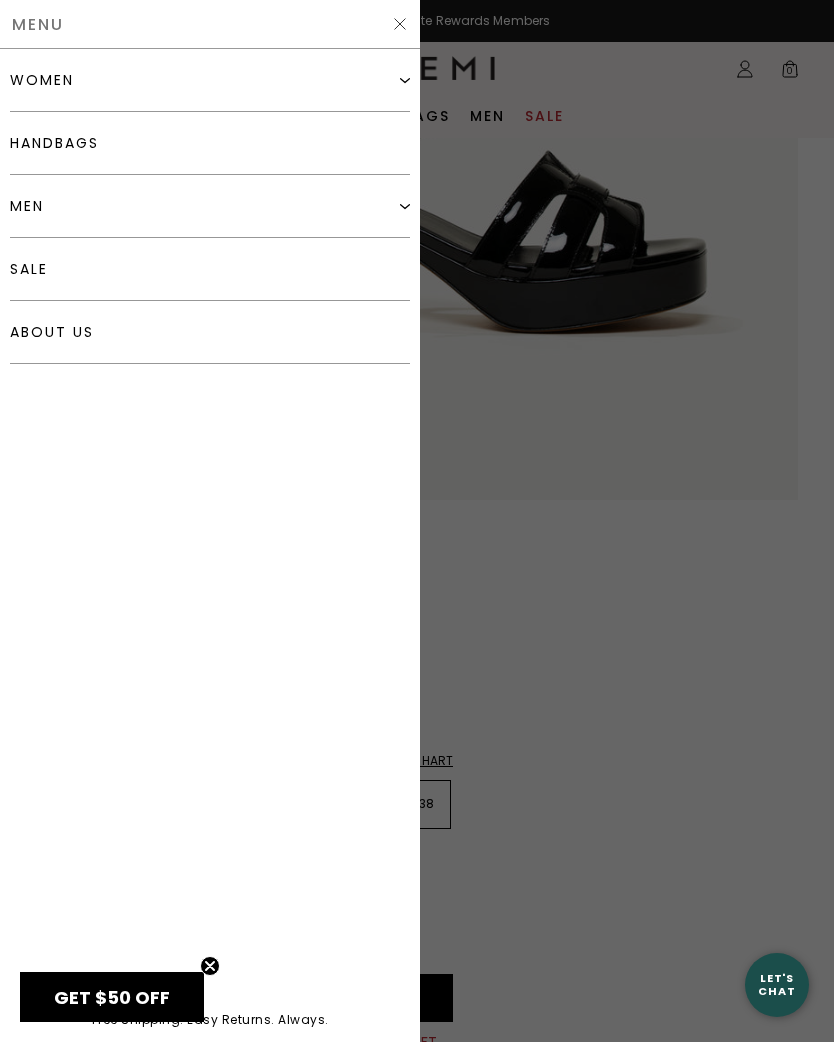 click on "sale" at bounding box center (210, 269) 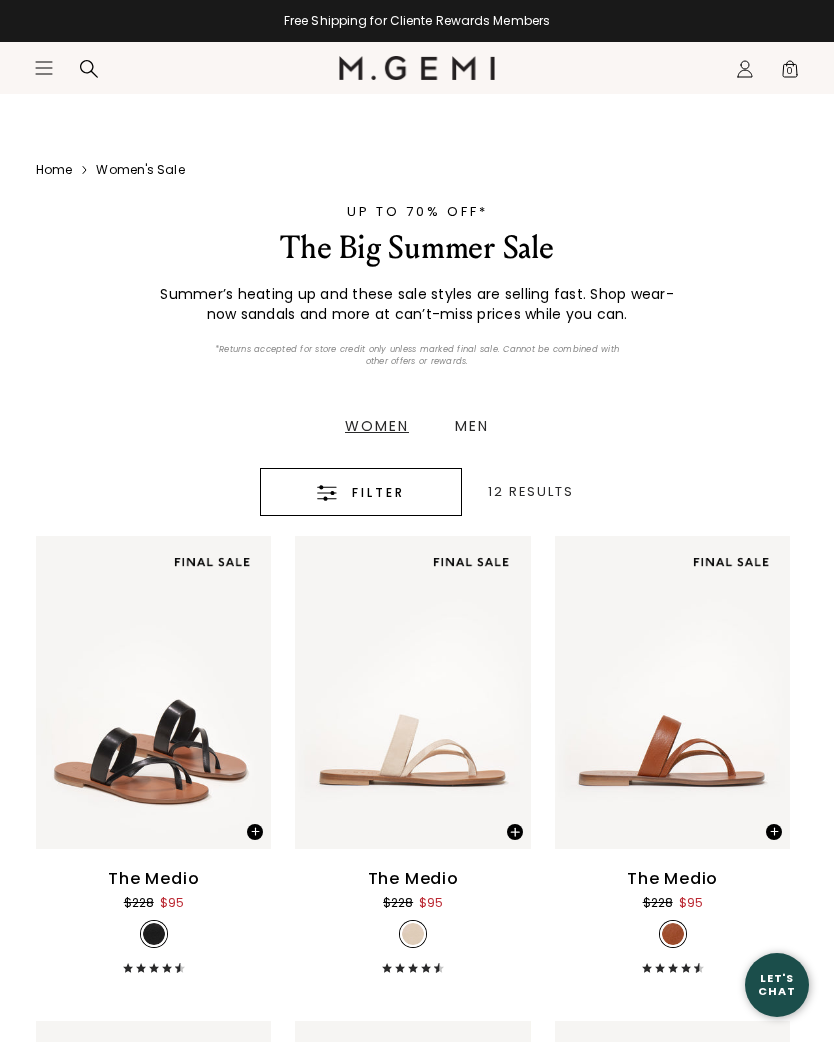 scroll, scrollTop: 1342, scrollLeft: 0, axis: vertical 